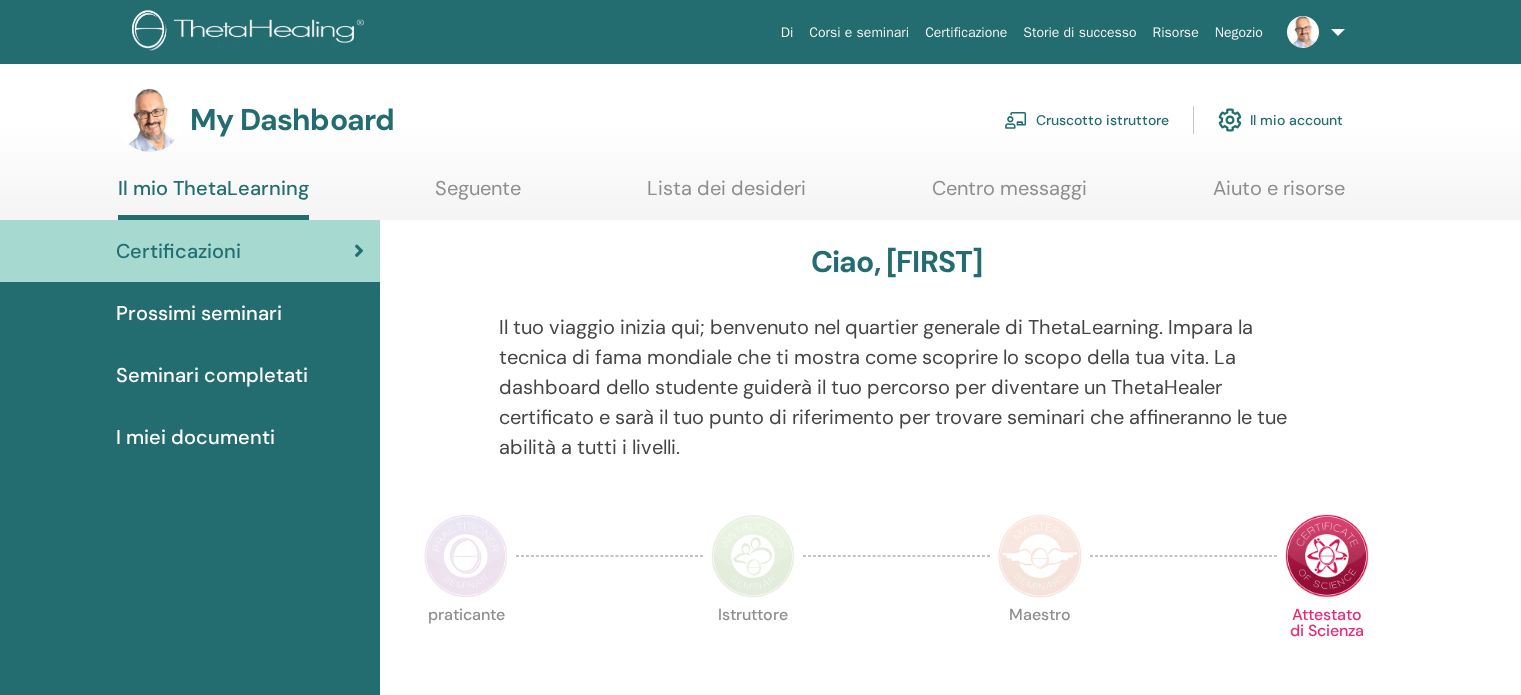 scroll, scrollTop: 0, scrollLeft: 0, axis: both 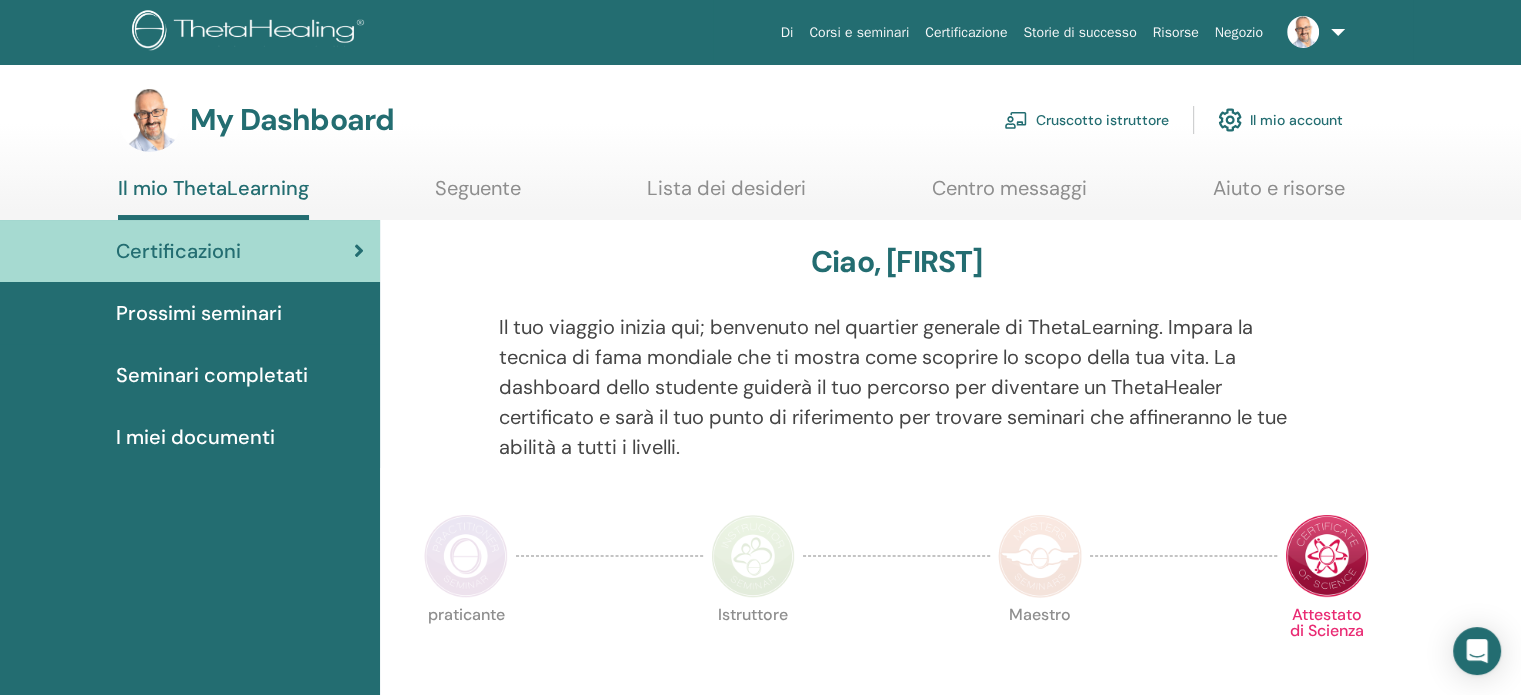 click on "Certificazione" at bounding box center [966, 32] 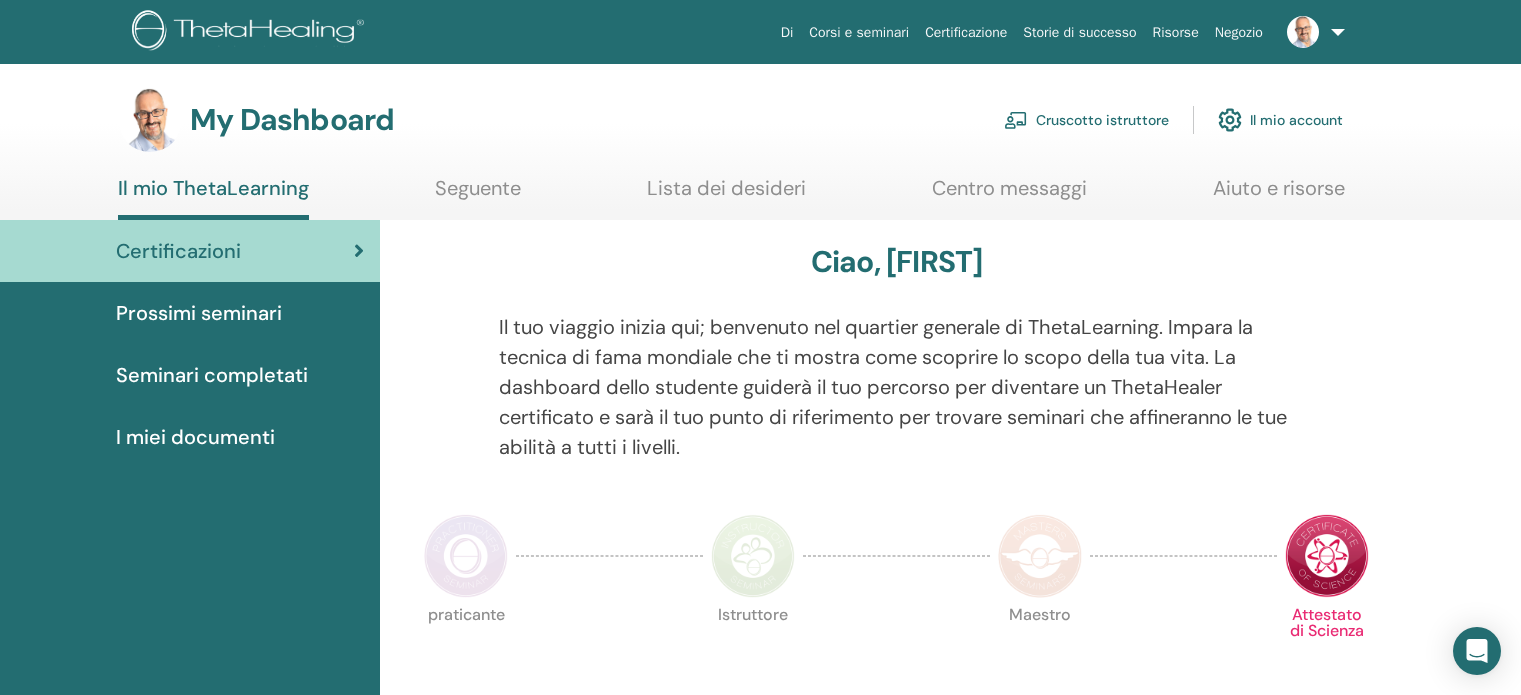 scroll, scrollTop: 0, scrollLeft: 0, axis: both 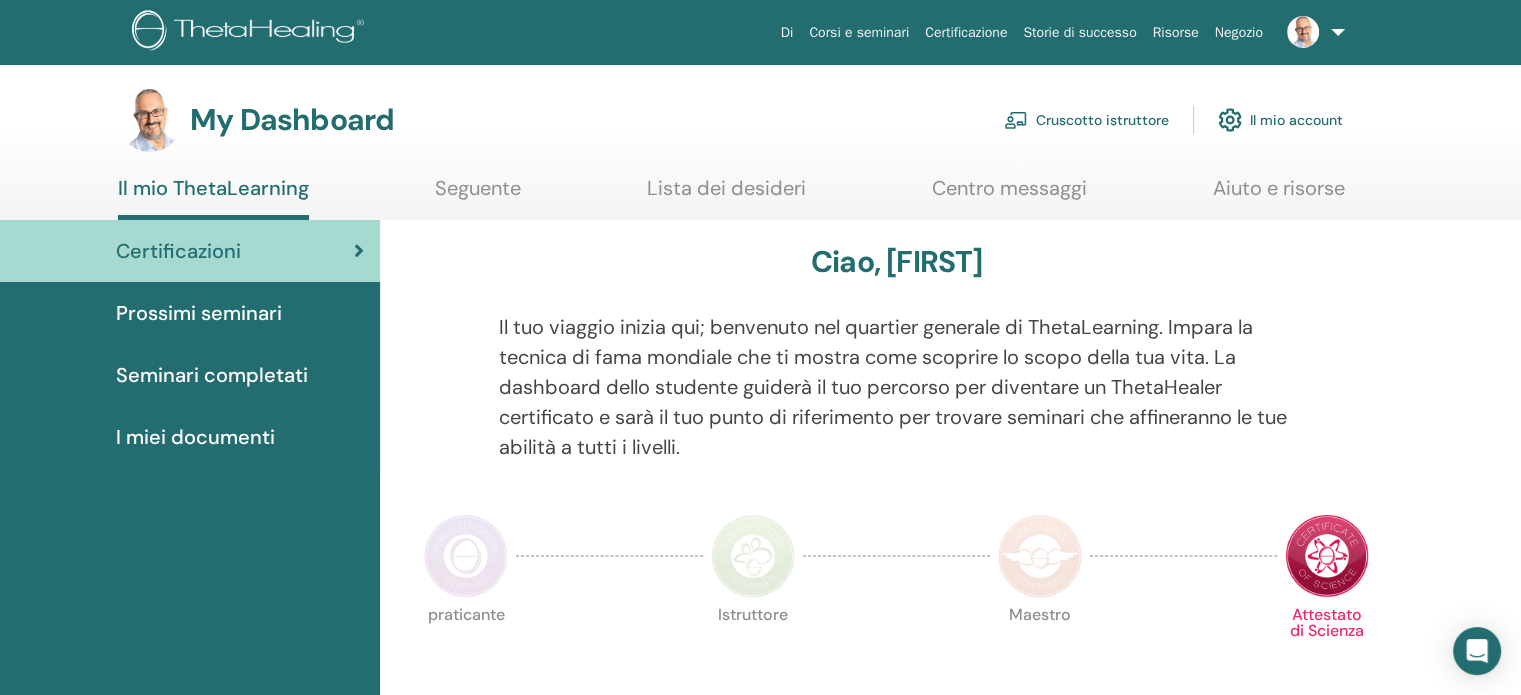 click at bounding box center [251, 32] 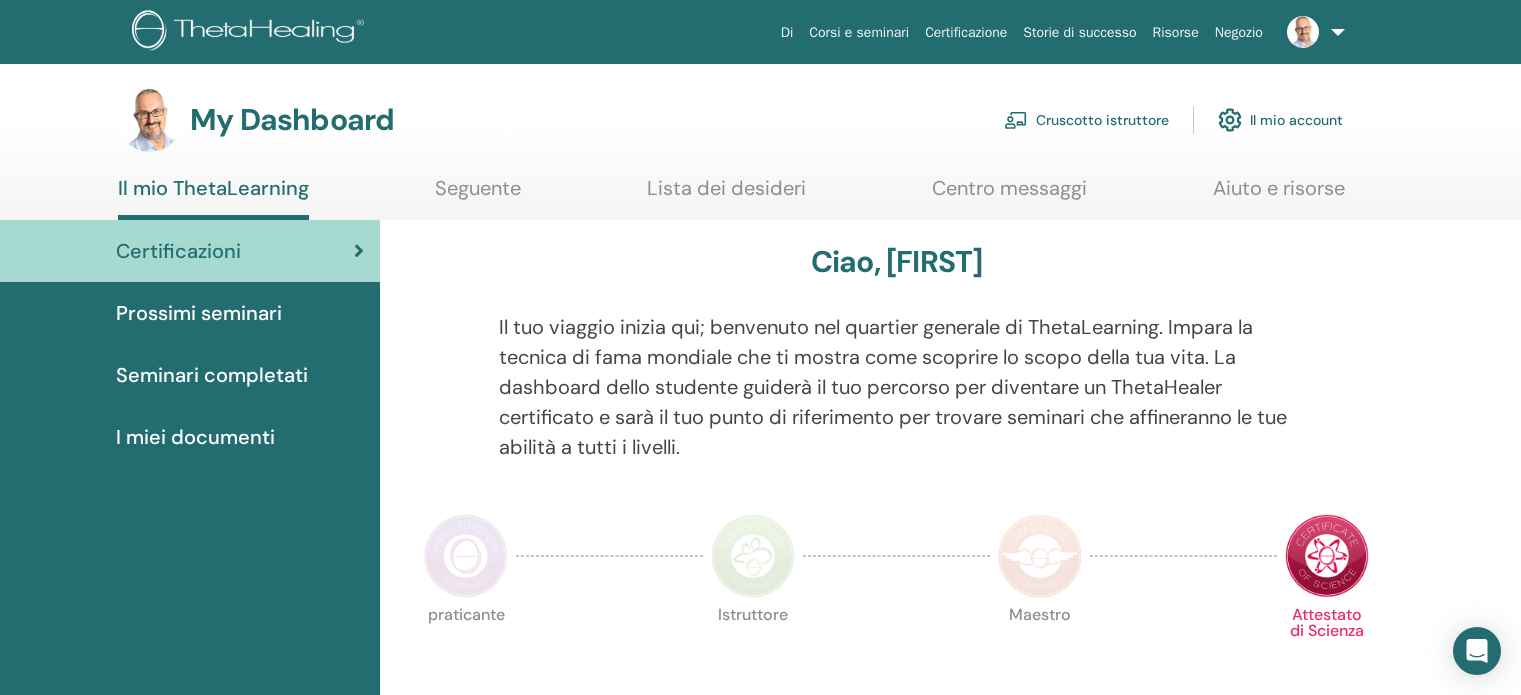 scroll, scrollTop: 0, scrollLeft: 0, axis: both 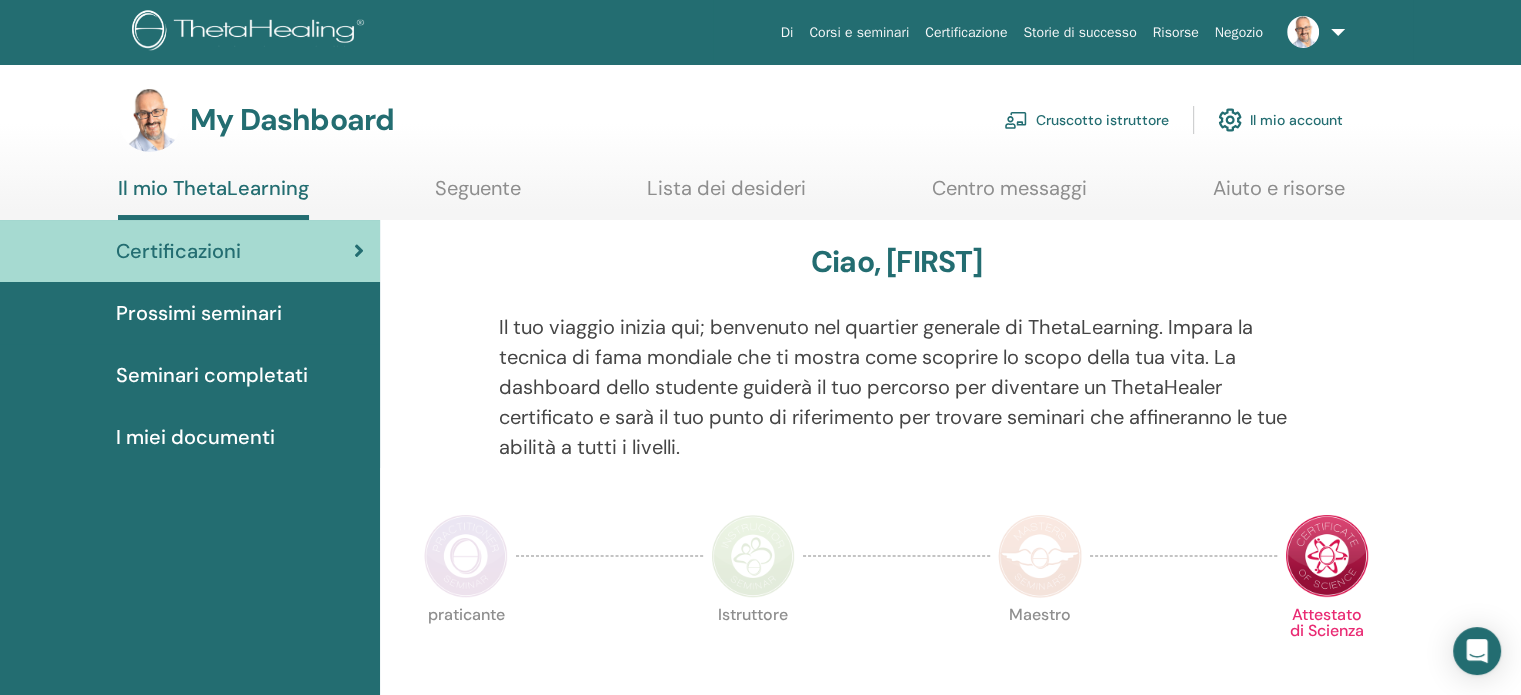 click on "Cruscotto istruttore" at bounding box center (1086, 120) 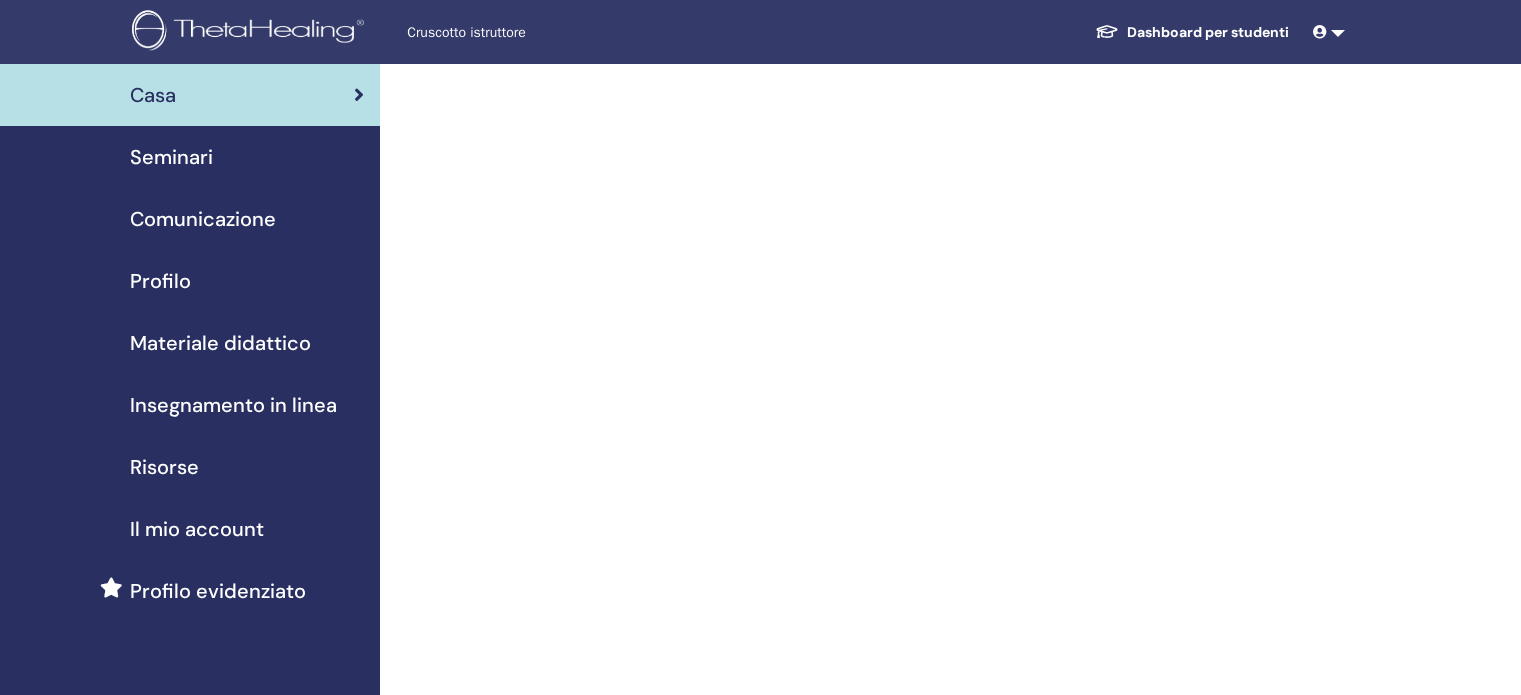 scroll, scrollTop: 0, scrollLeft: 0, axis: both 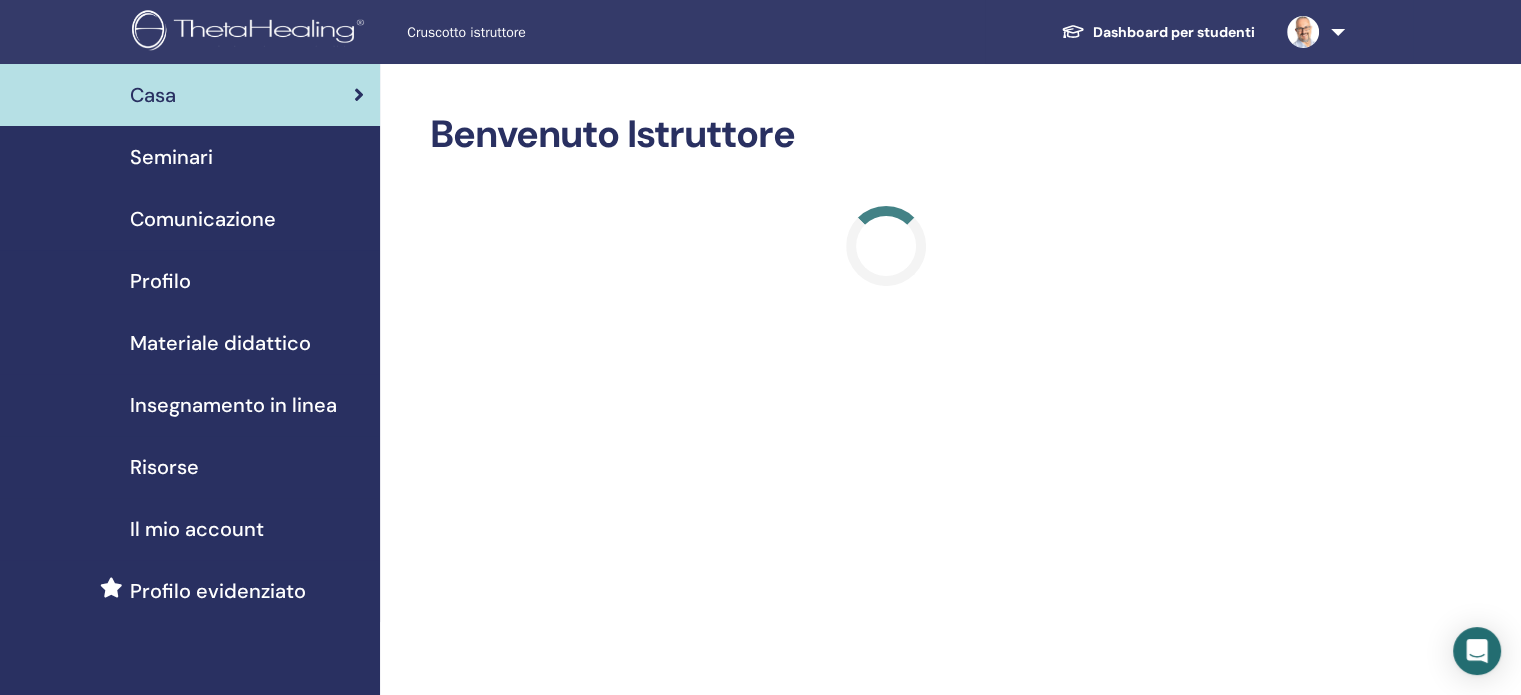 click on "Seminari" at bounding box center (171, 157) 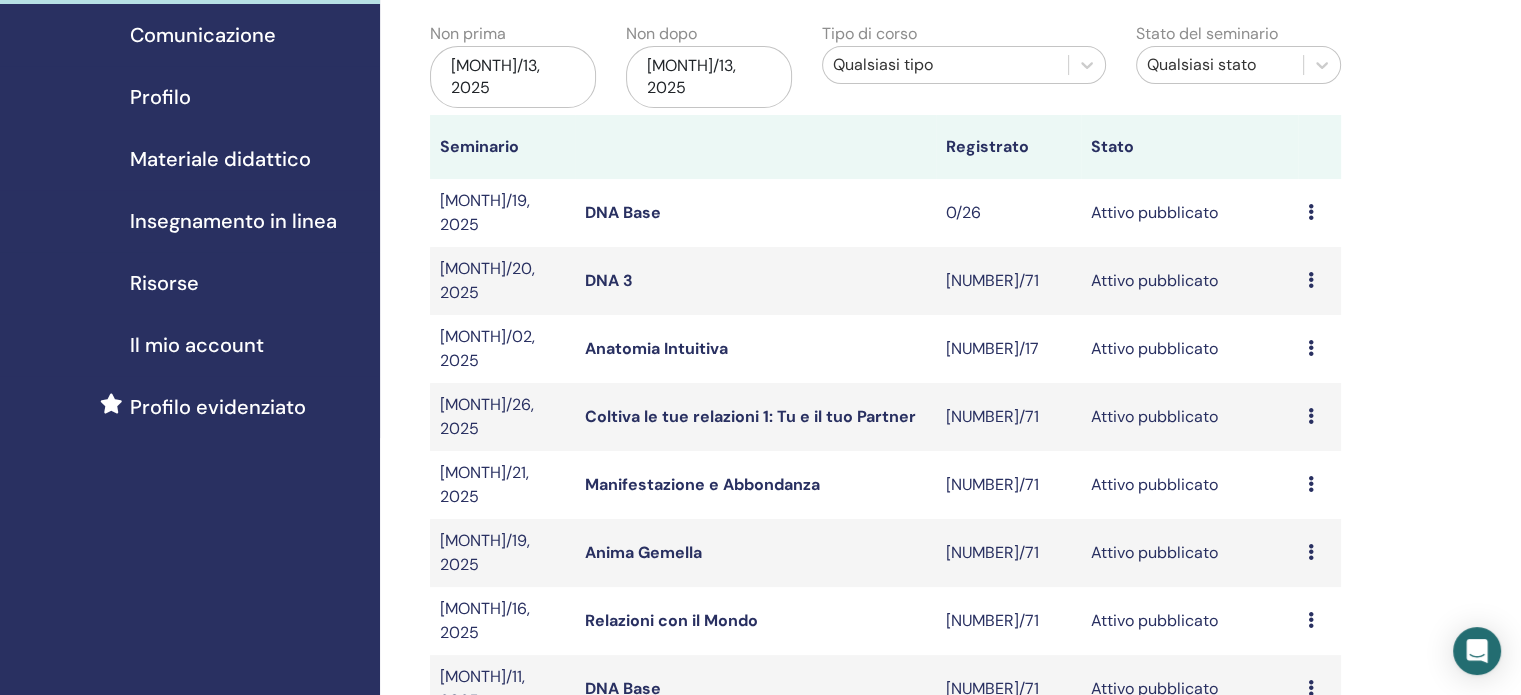 scroll, scrollTop: 400, scrollLeft: 0, axis: vertical 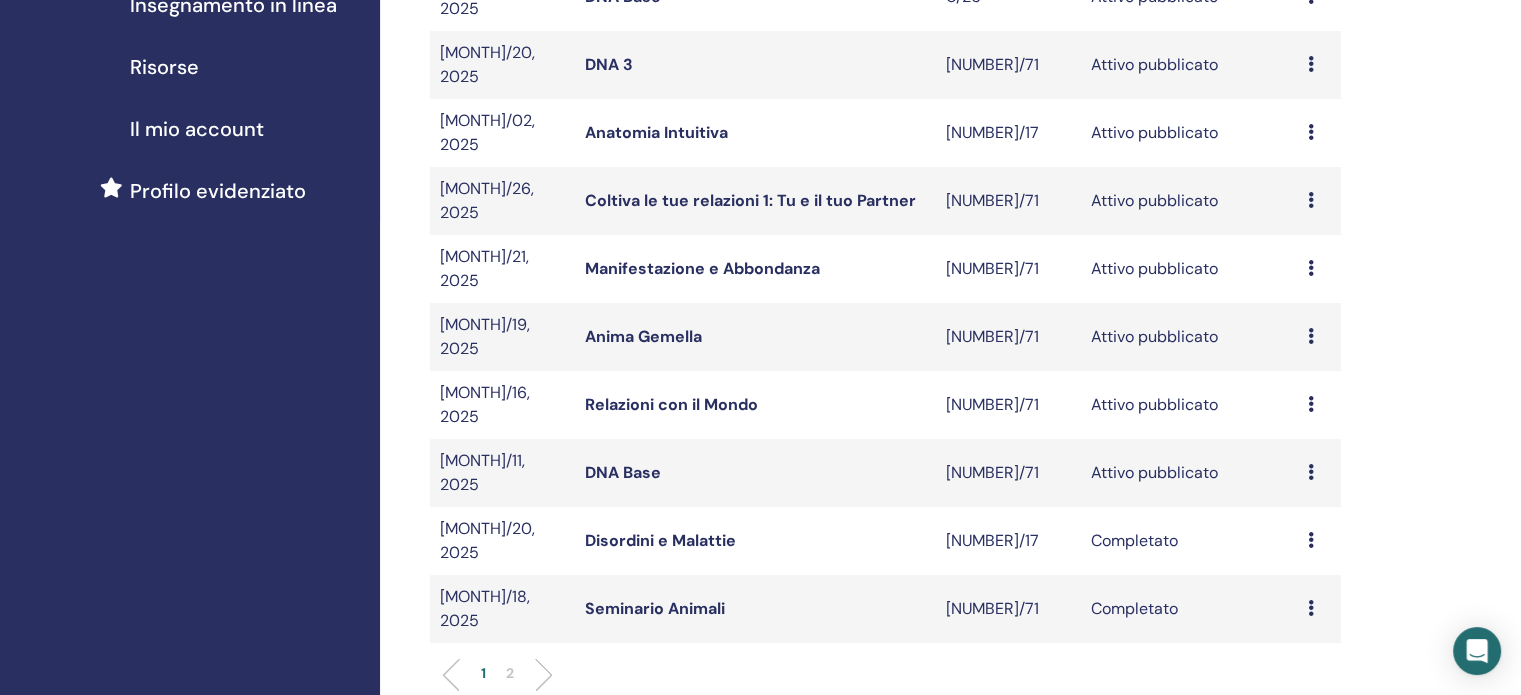 click at bounding box center (1311, 336) 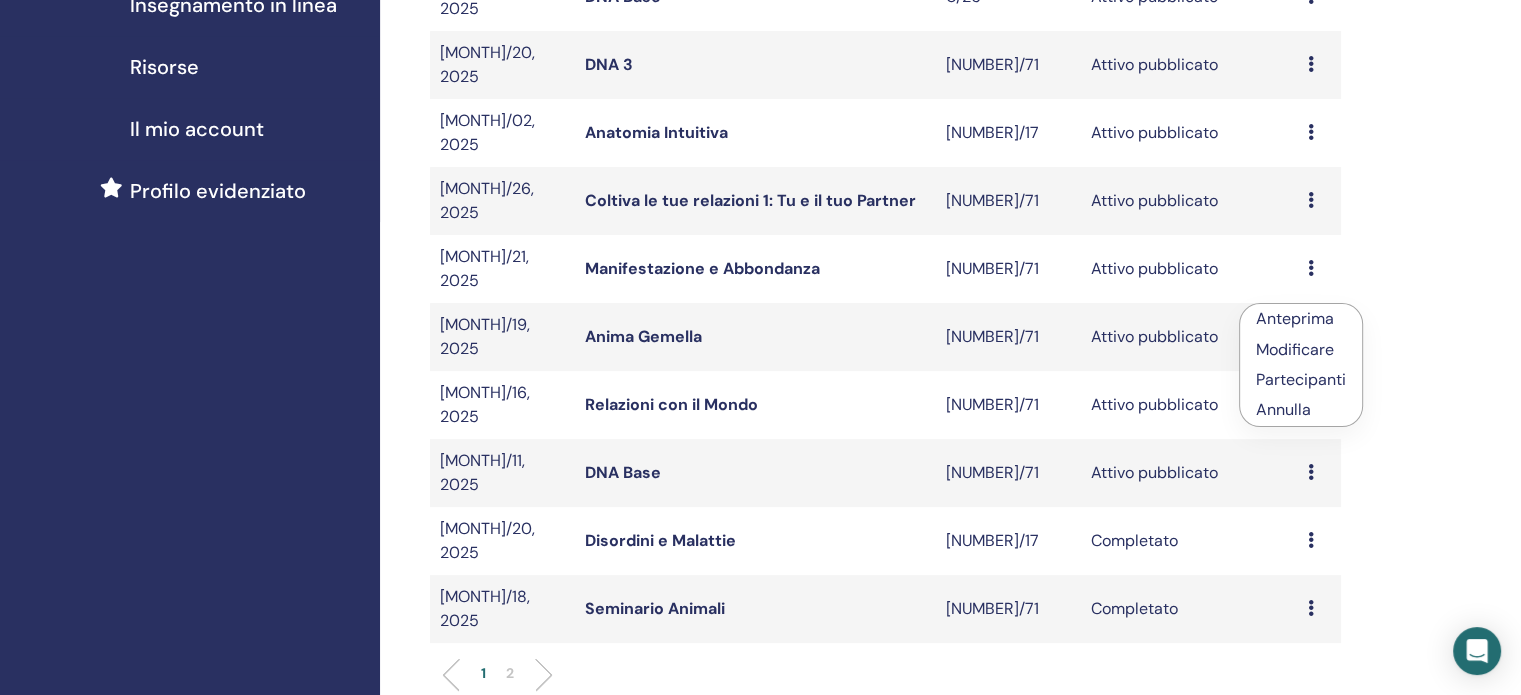 click on "Annulla" at bounding box center (1301, 410) 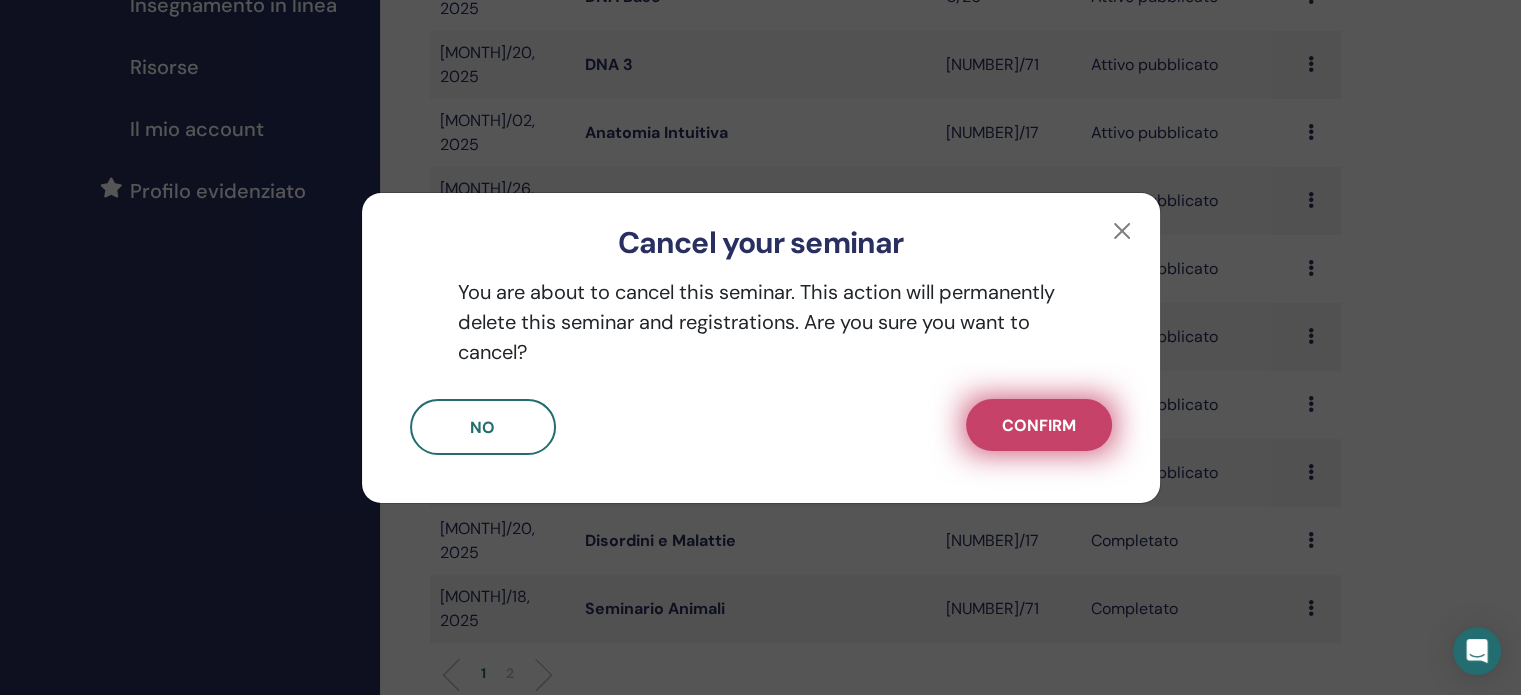 click on "Confirm" at bounding box center (1039, 425) 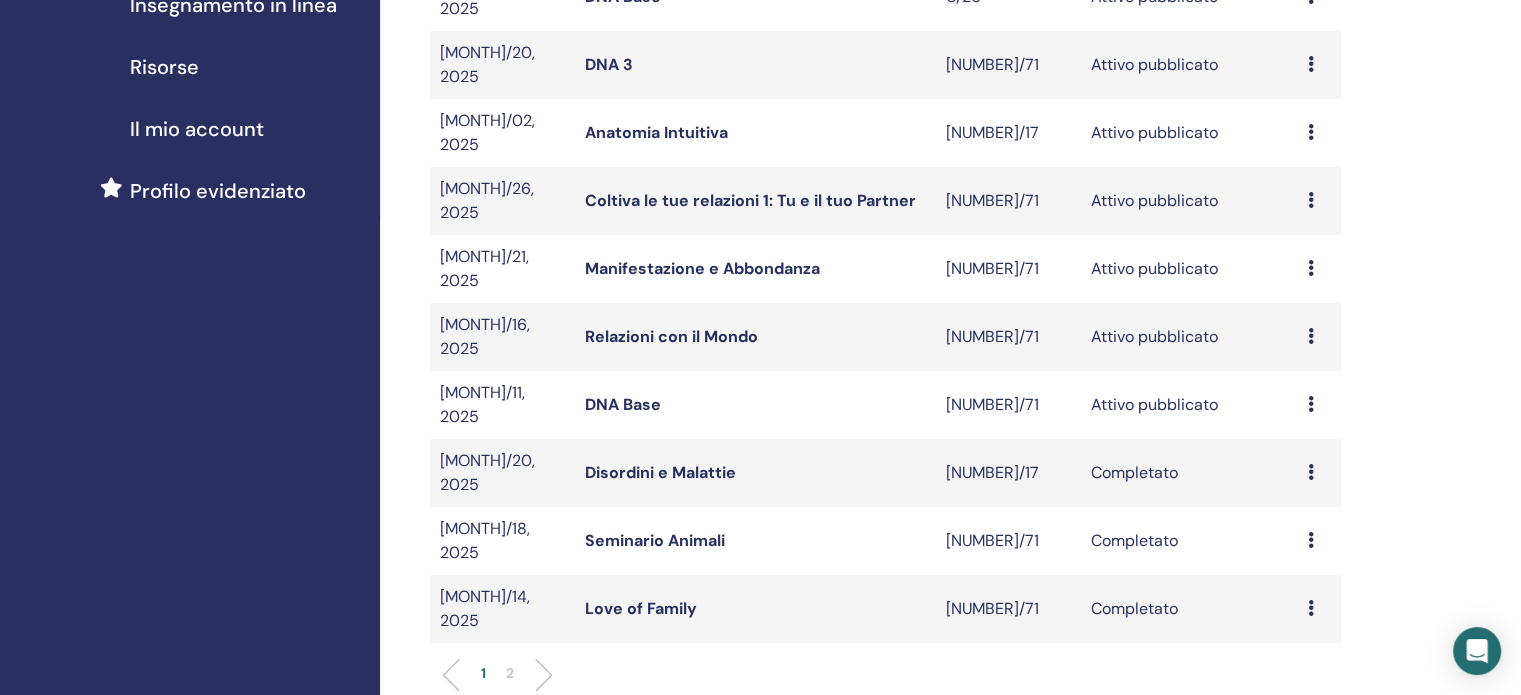 click on "DNA Base" at bounding box center [623, 404] 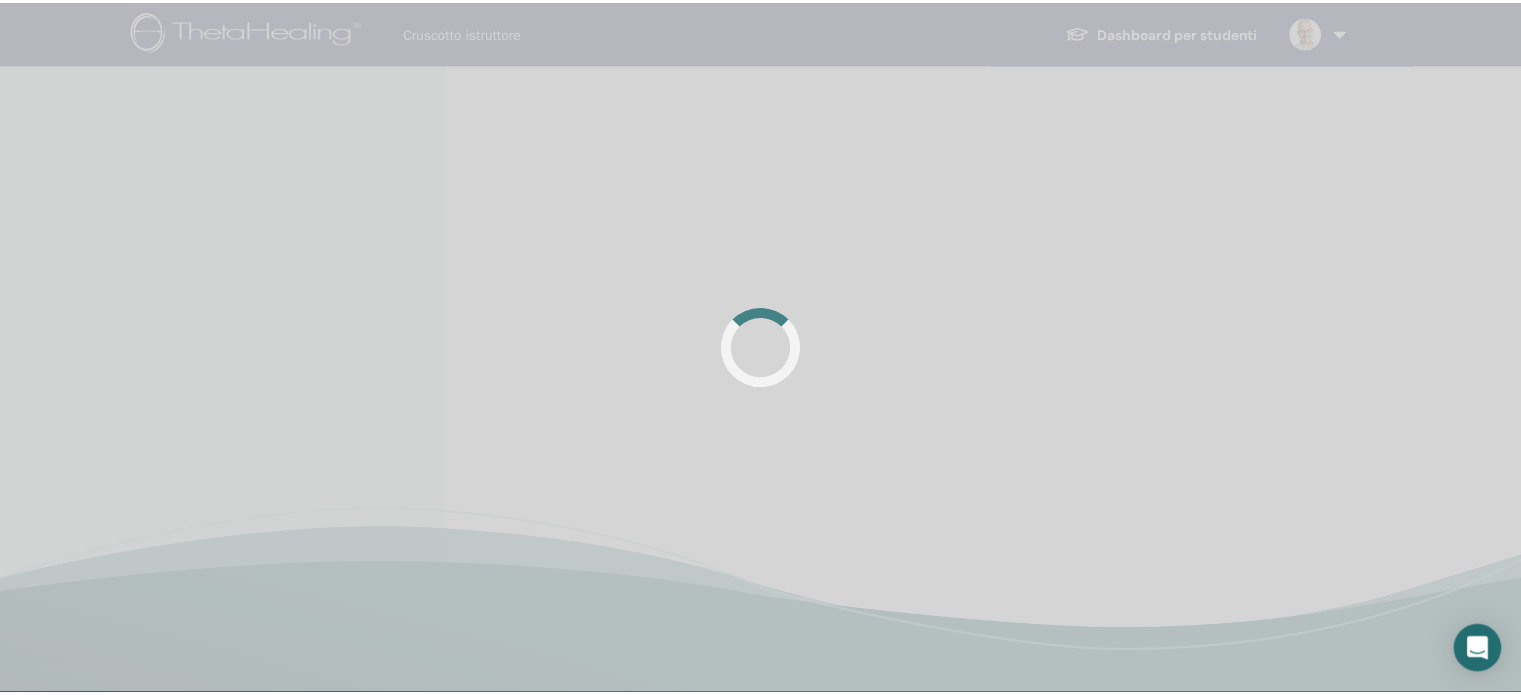 scroll, scrollTop: 0, scrollLeft: 0, axis: both 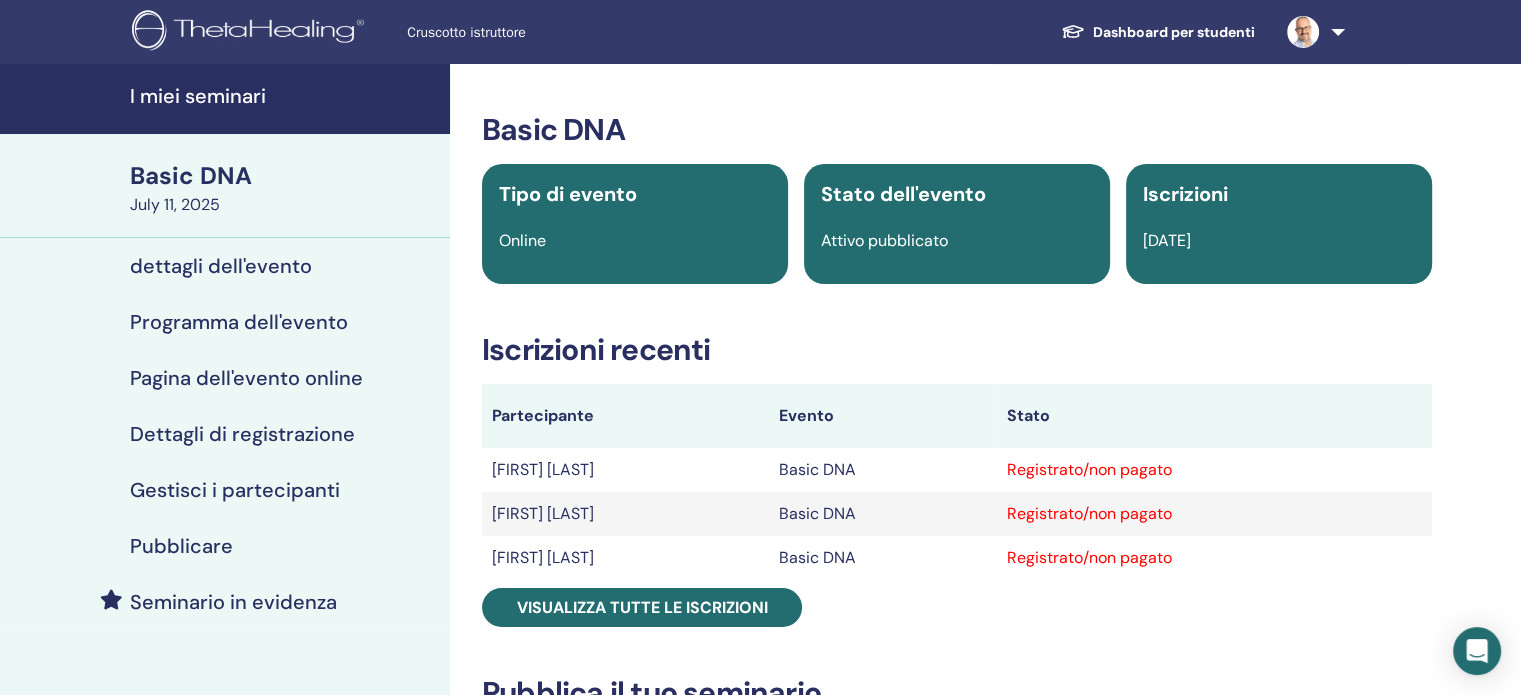 click on "Gestisci i partecipanti" at bounding box center (235, 490) 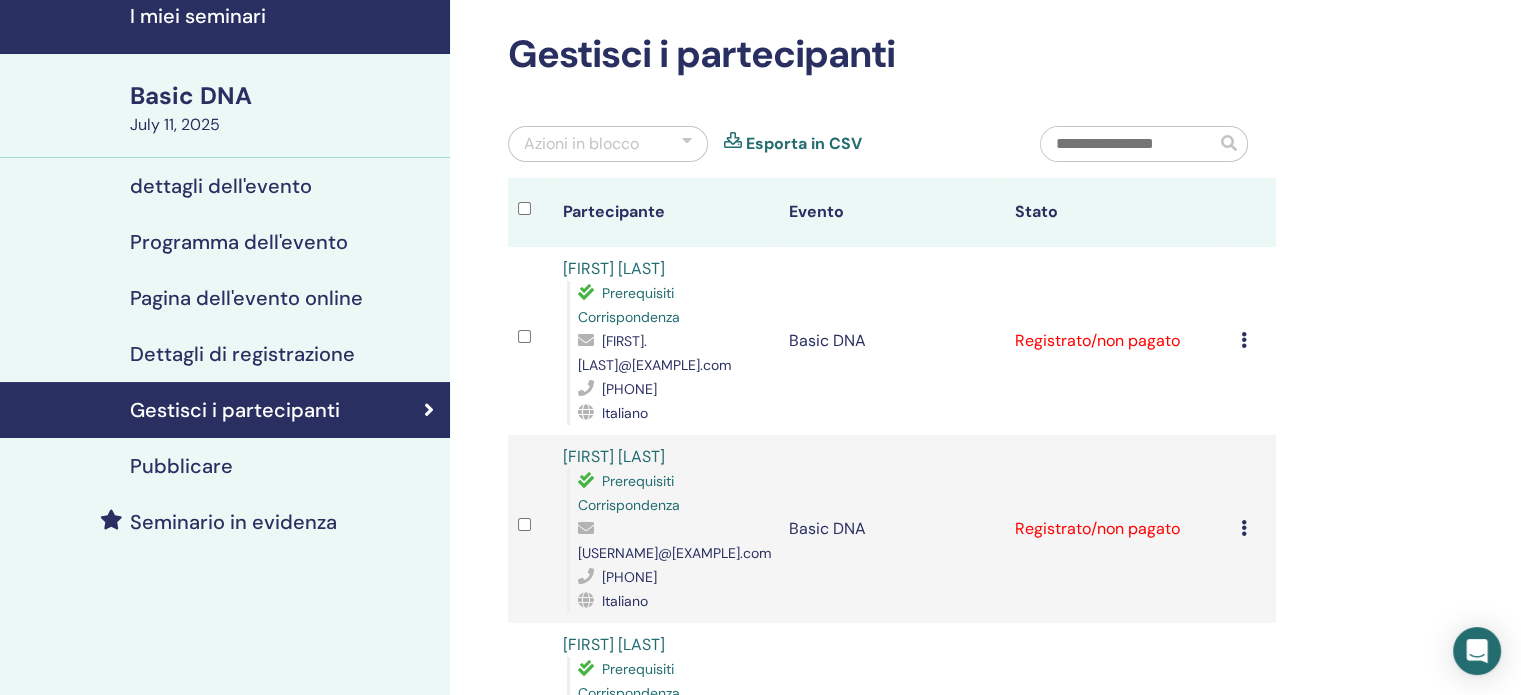 scroll, scrollTop: 200, scrollLeft: 0, axis: vertical 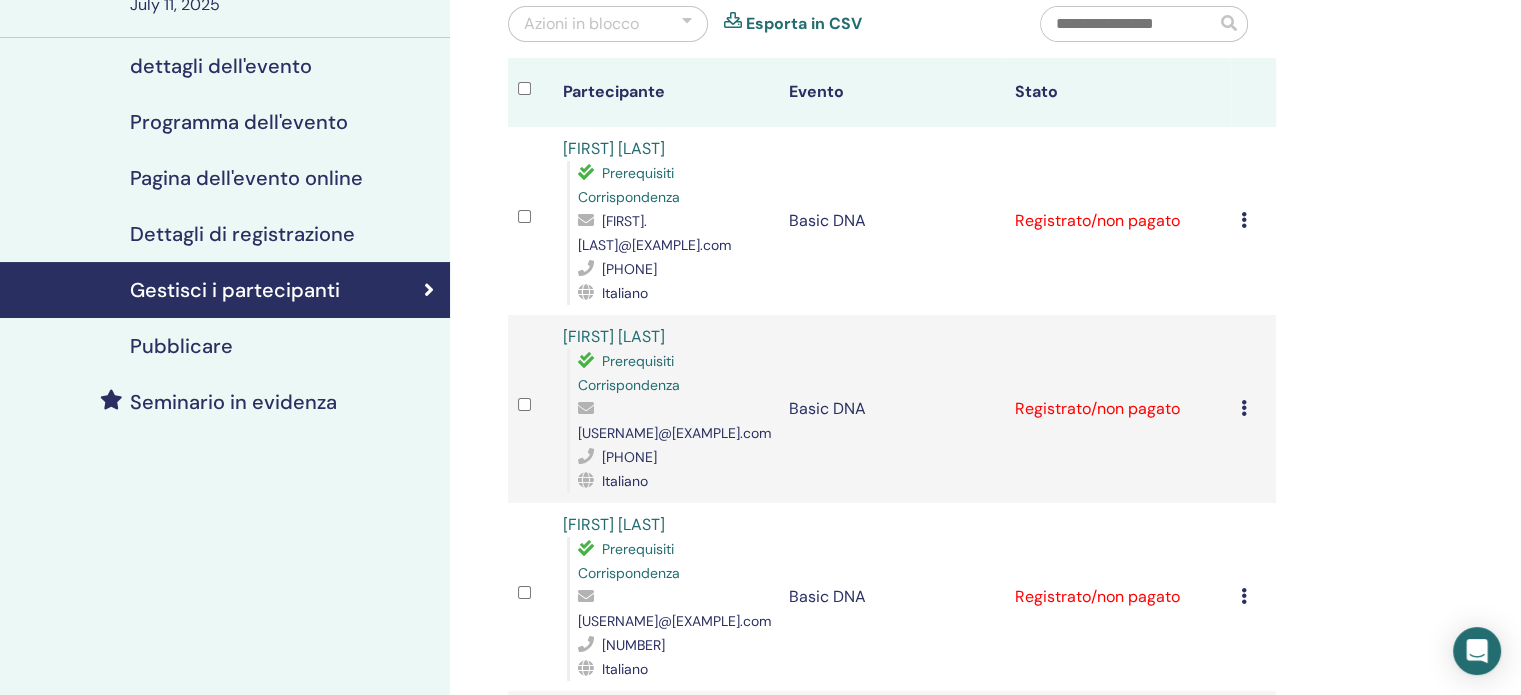 click on "Annulla registrazione Non autocertificare Contrassegna come pagato Contrassegna come non pagato Segna come assente Completare e certificare Scarica Certificato" at bounding box center (1253, 221) 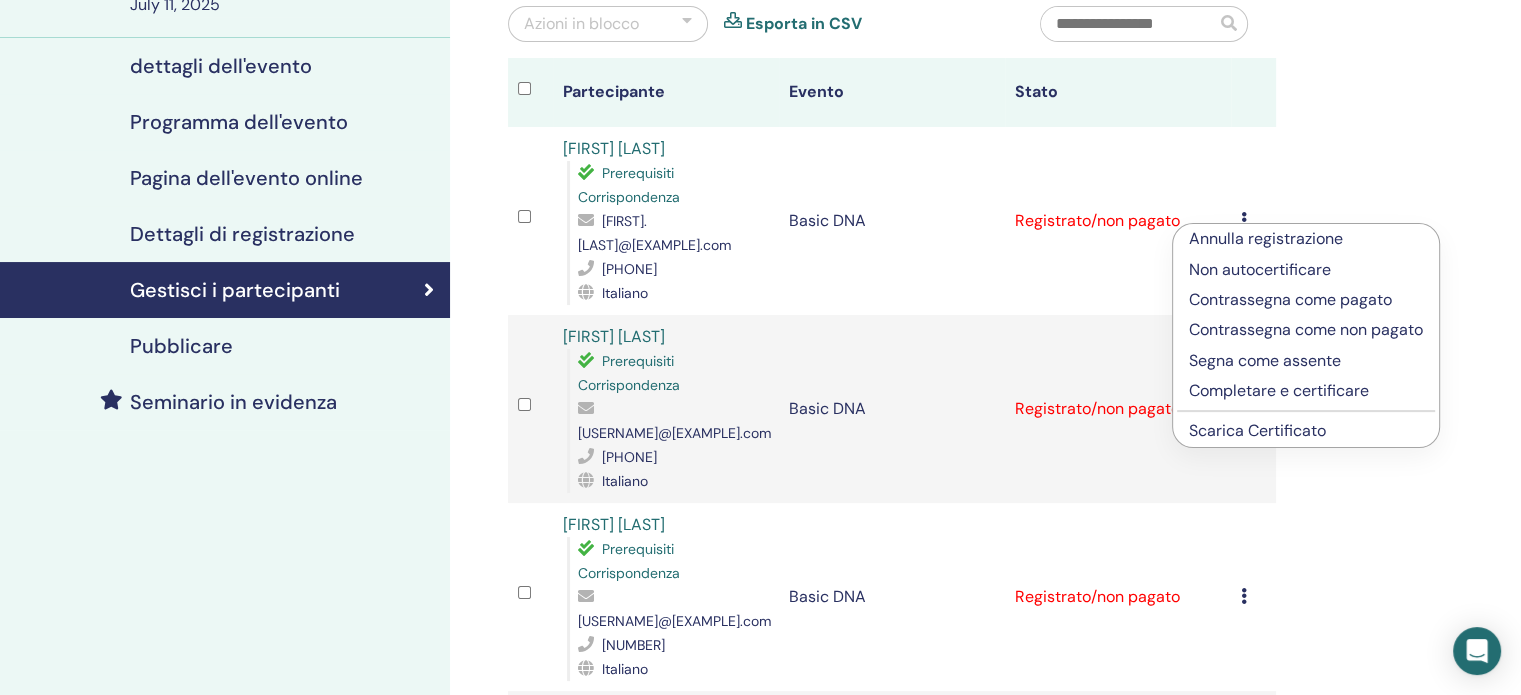 click on "Completare e certificare" at bounding box center [1306, 391] 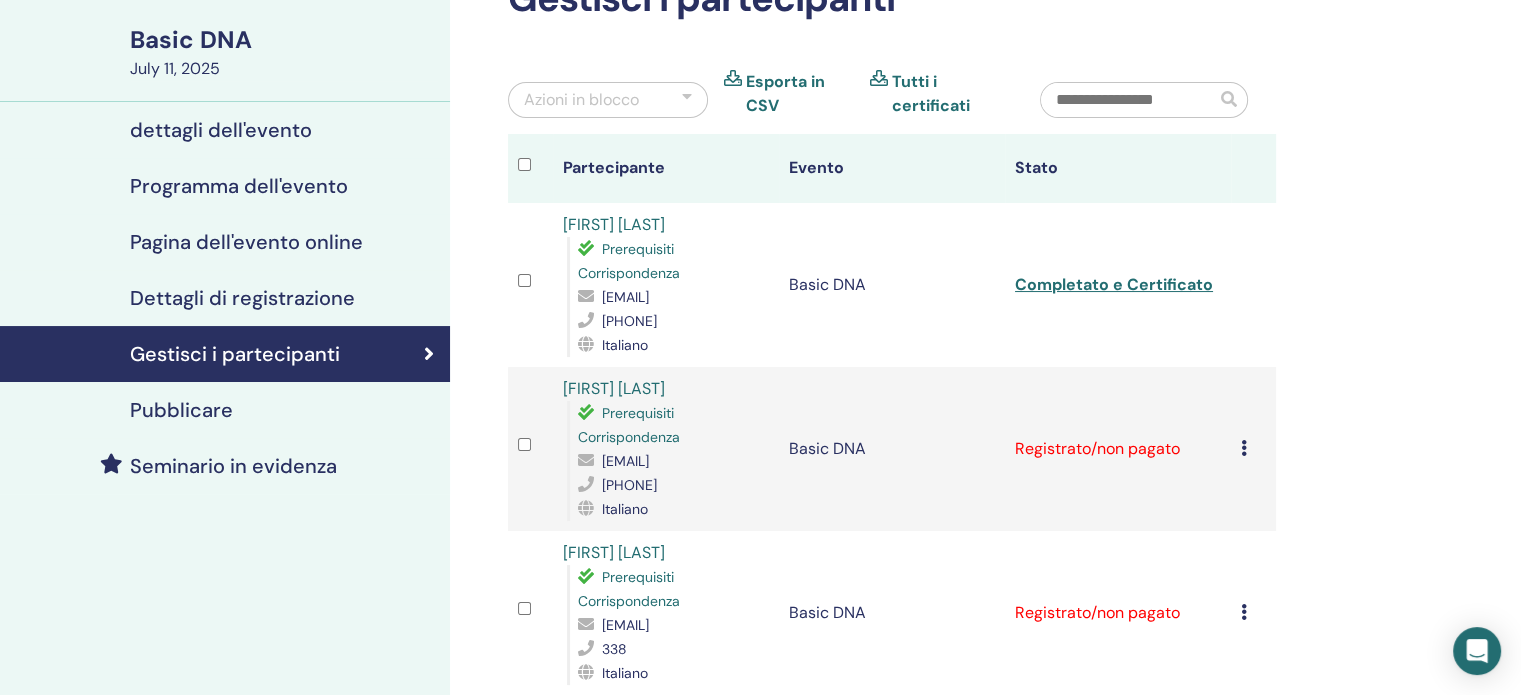 scroll, scrollTop: 300, scrollLeft: 0, axis: vertical 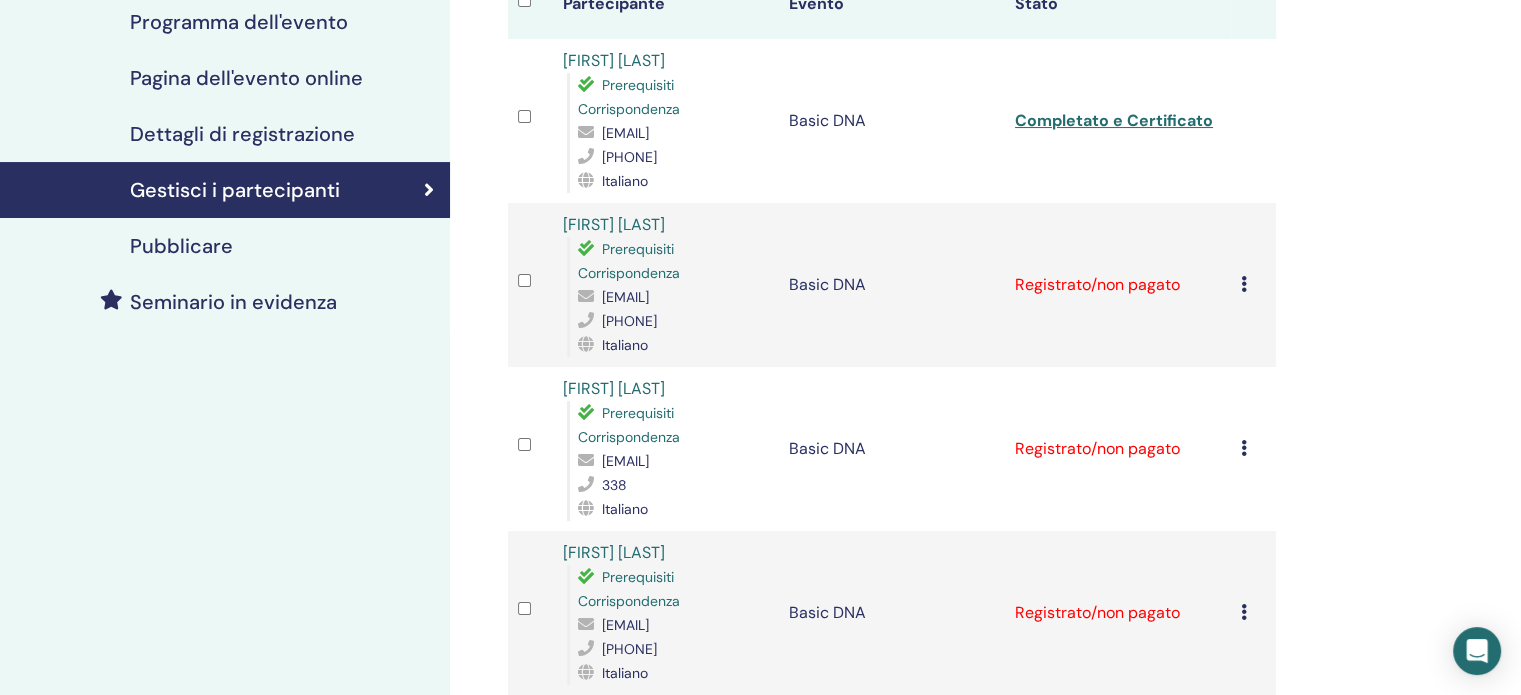 click at bounding box center (1244, 284) 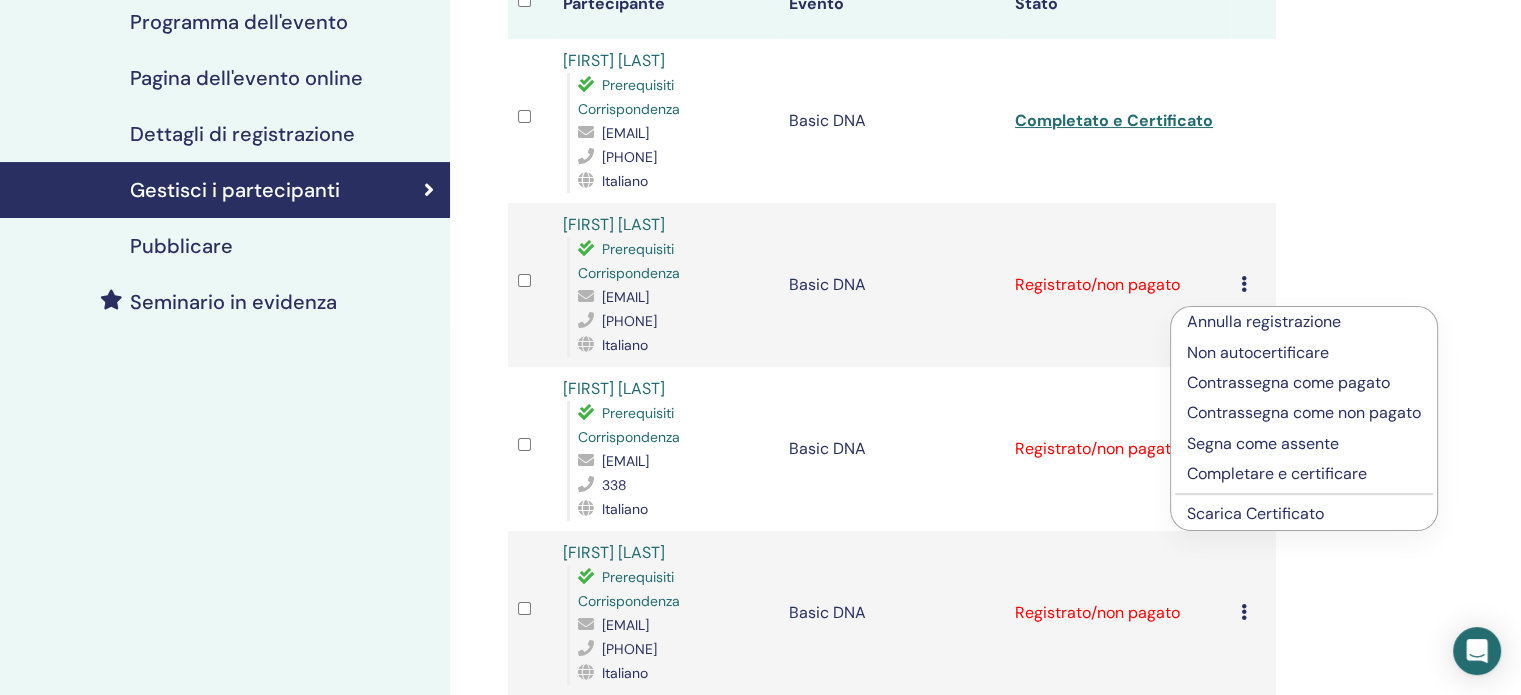 click on "Completare e certificare" at bounding box center [1304, 474] 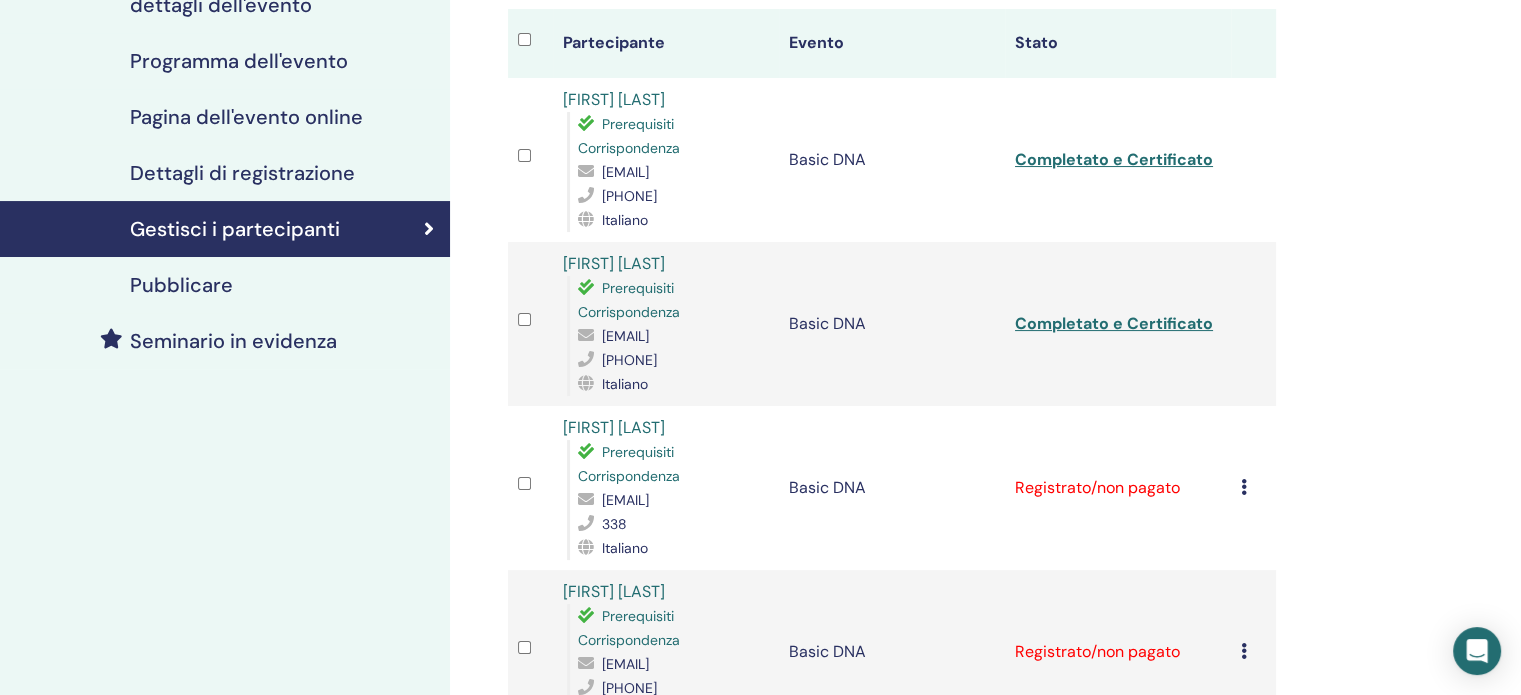 scroll, scrollTop: 300, scrollLeft: 0, axis: vertical 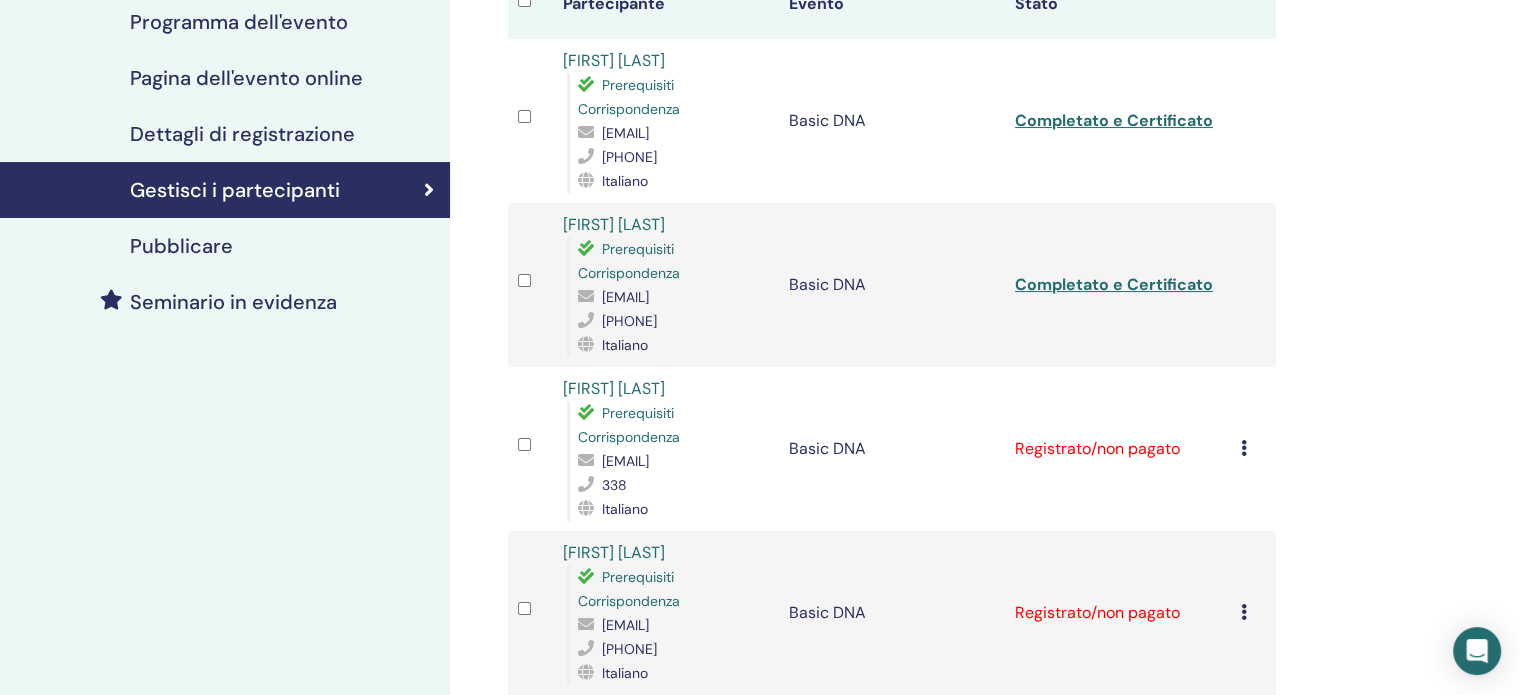 click at bounding box center [1244, 448] 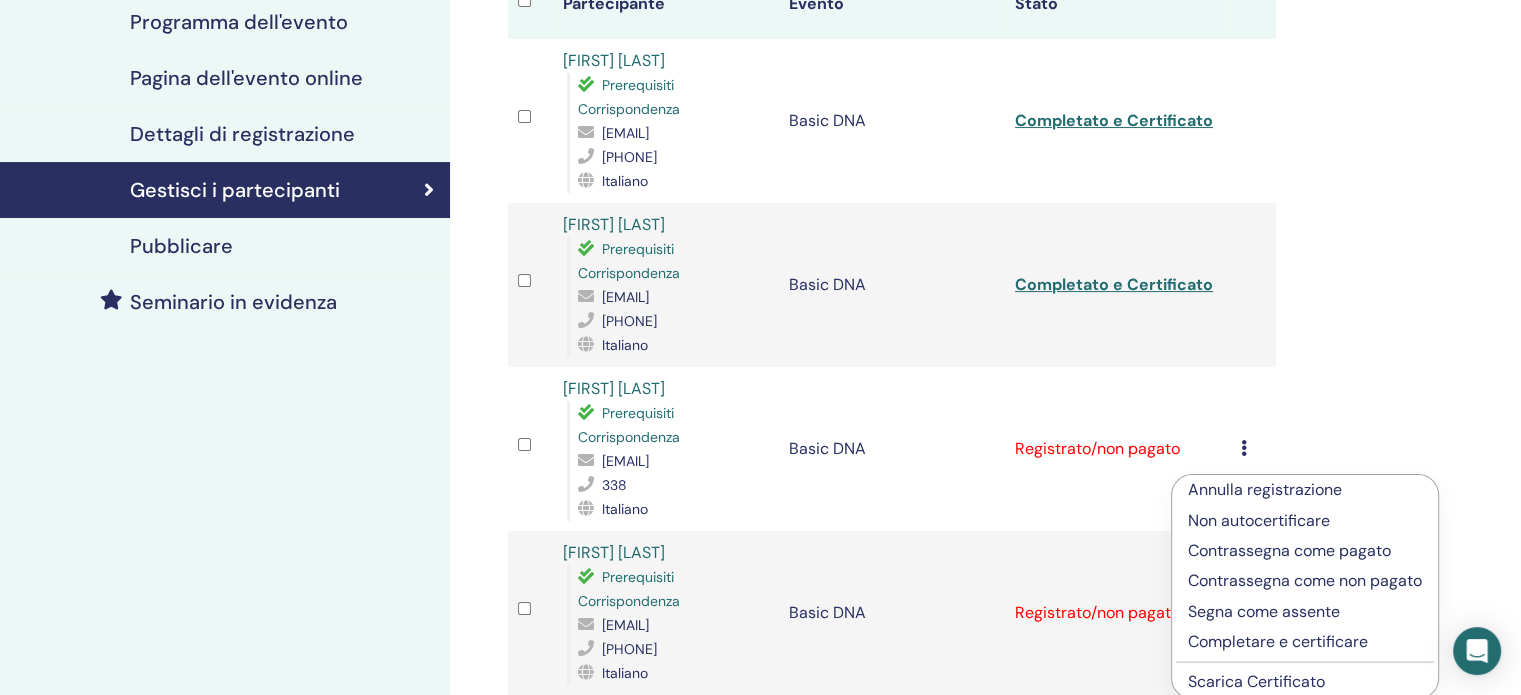 click on "Completare e certificare" at bounding box center [1305, 642] 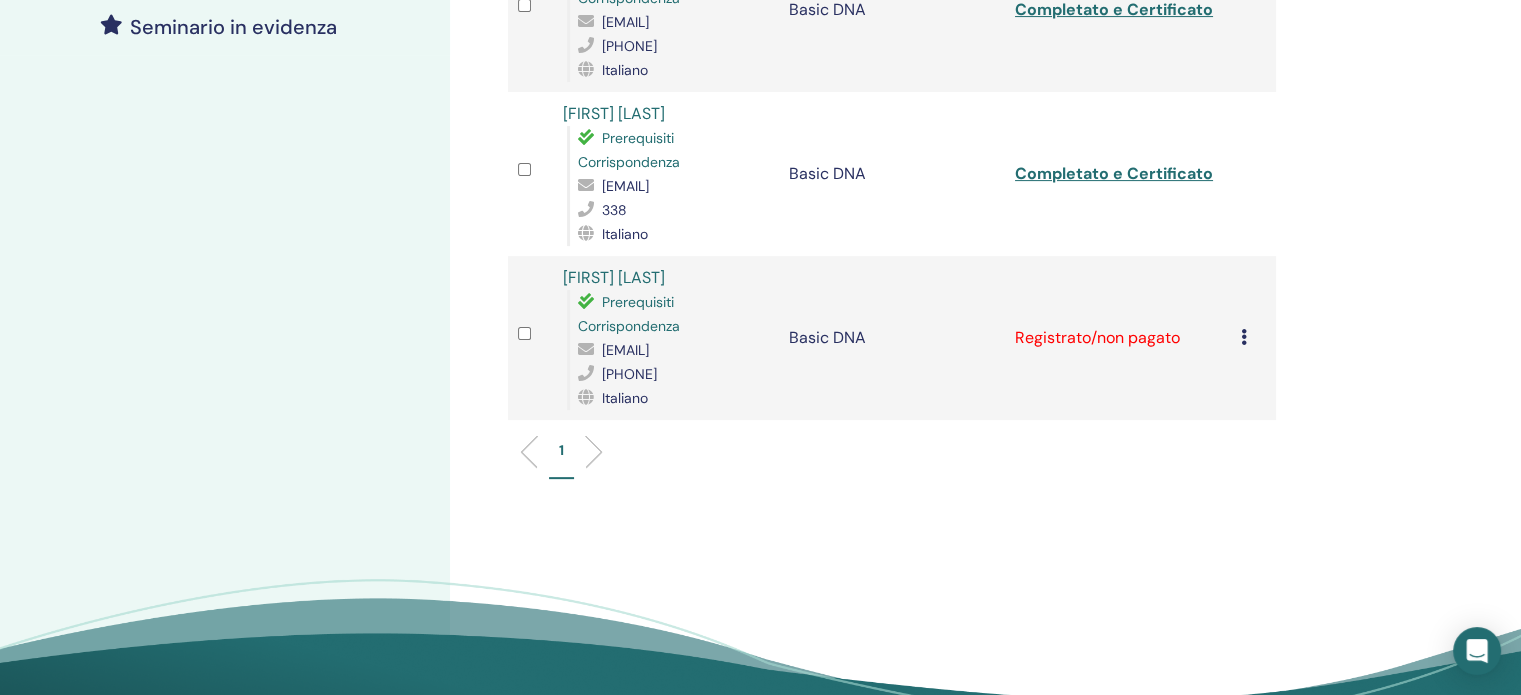 scroll, scrollTop: 600, scrollLeft: 0, axis: vertical 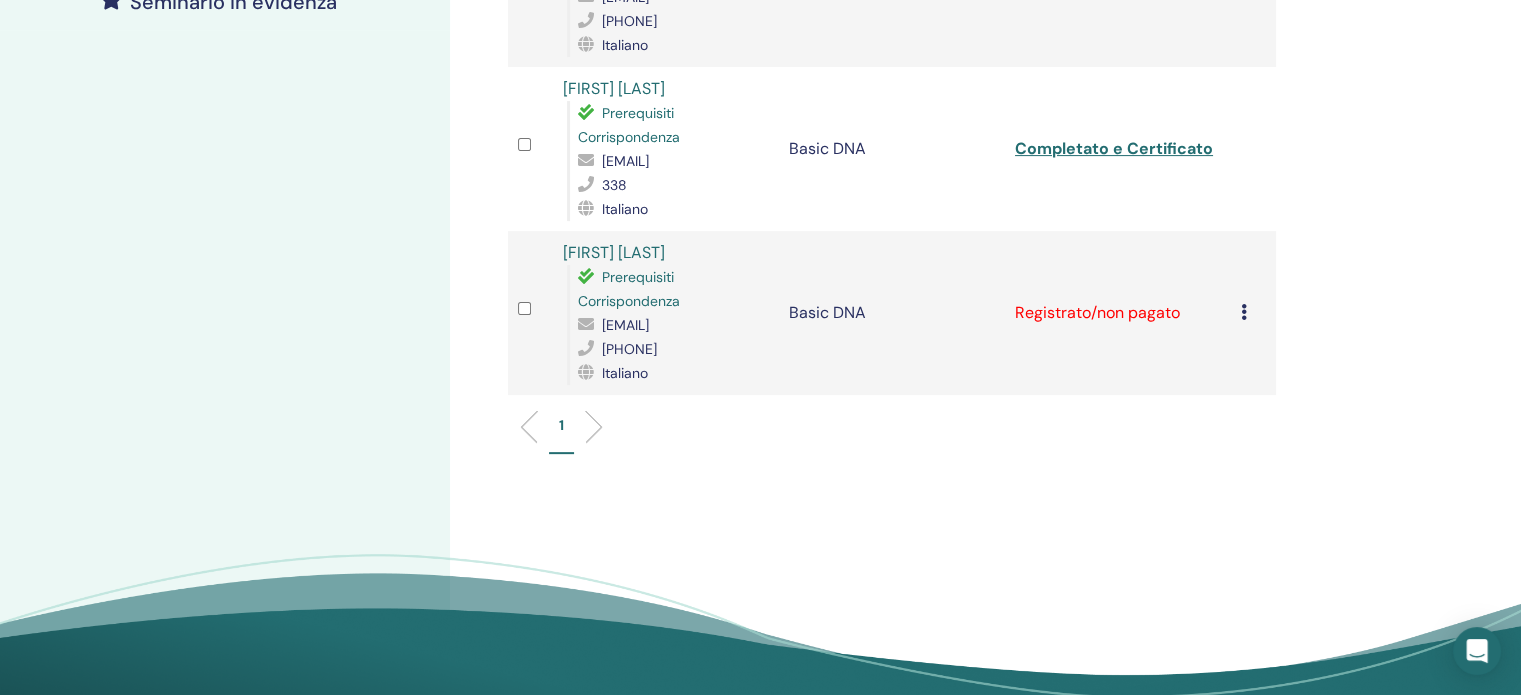 click at bounding box center (1244, 312) 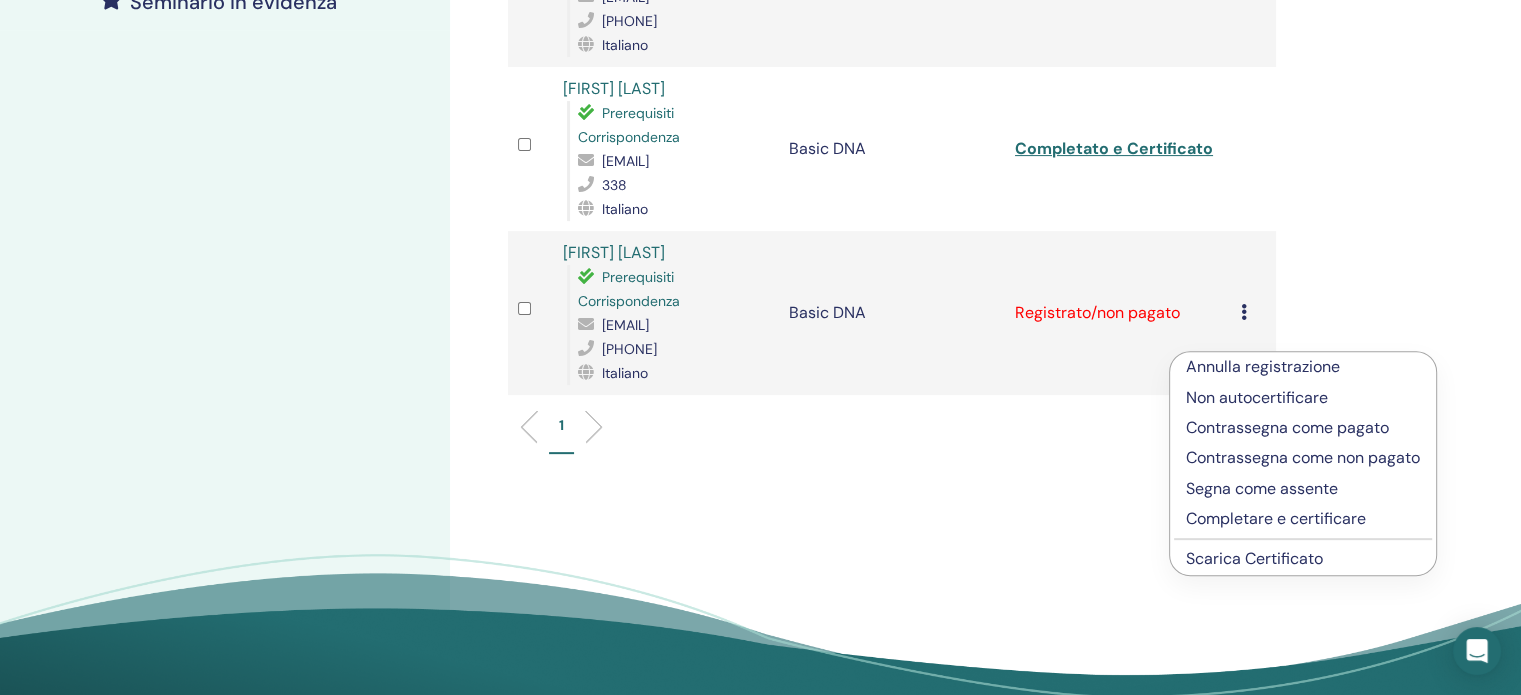 click on "Completare e certificare" at bounding box center [1303, 519] 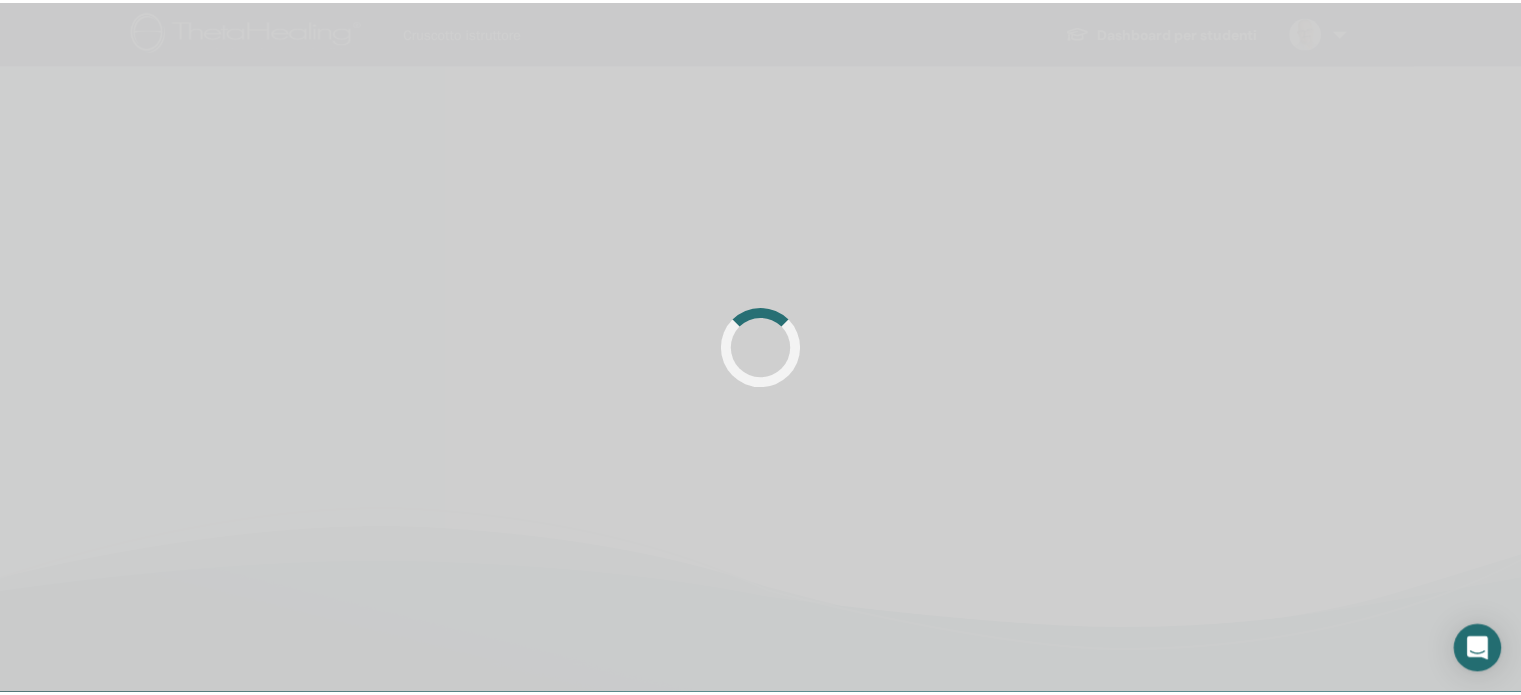 scroll, scrollTop: 0, scrollLeft: 0, axis: both 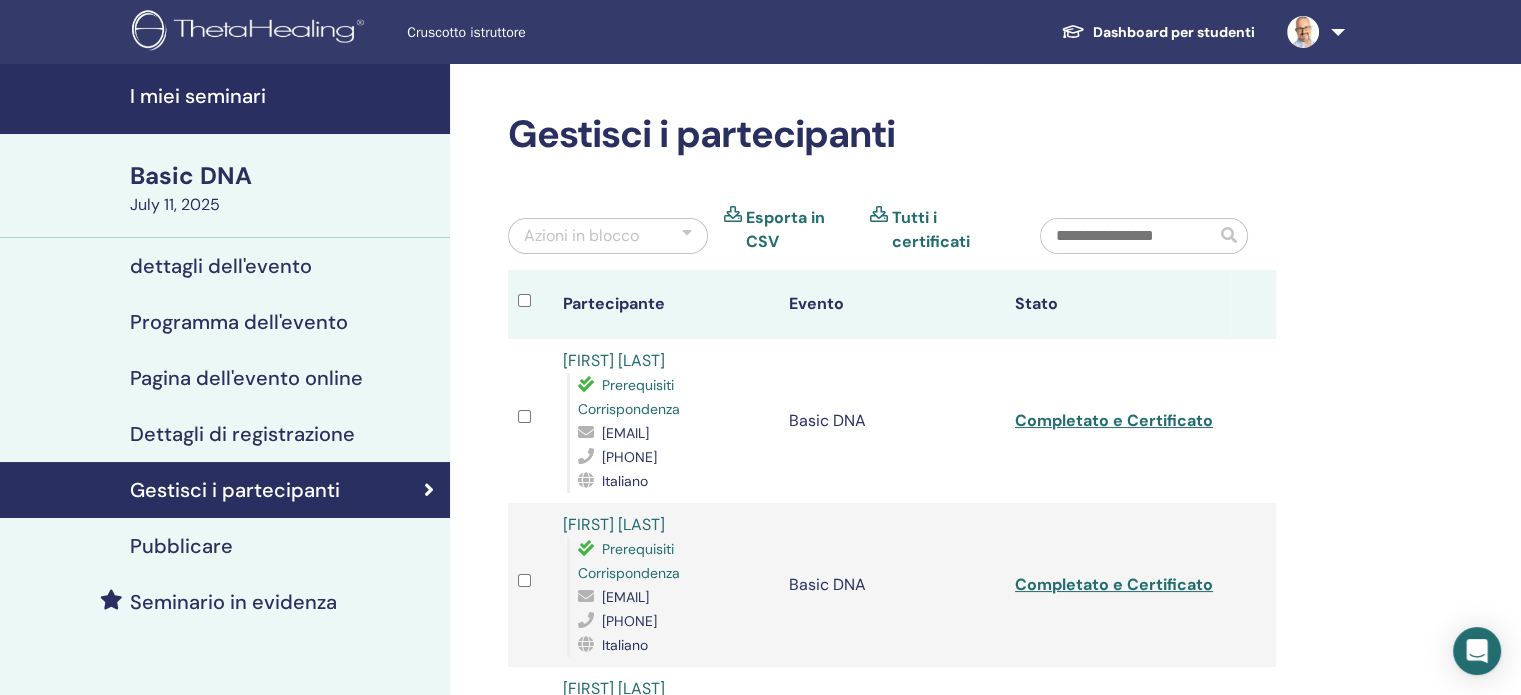 click on "I miei seminari" at bounding box center [284, 96] 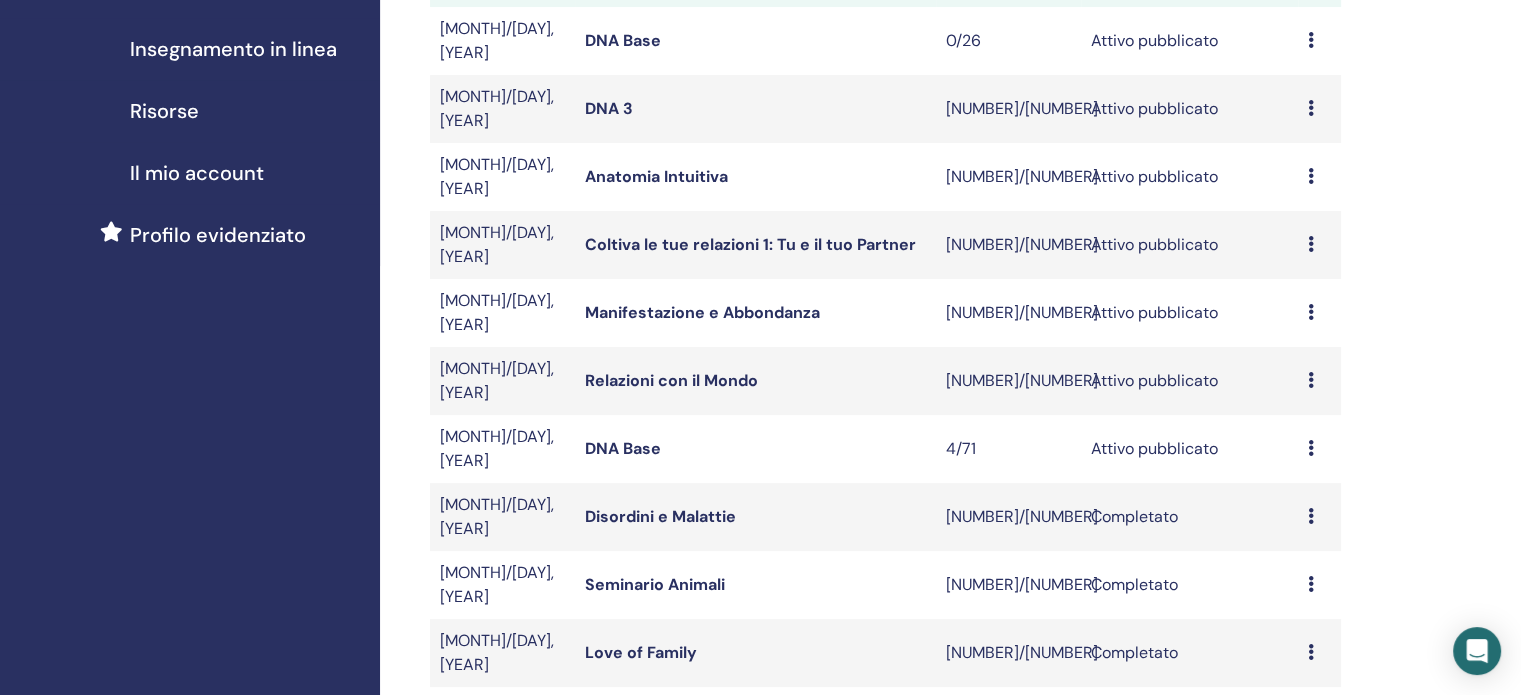 scroll, scrollTop: 400, scrollLeft: 0, axis: vertical 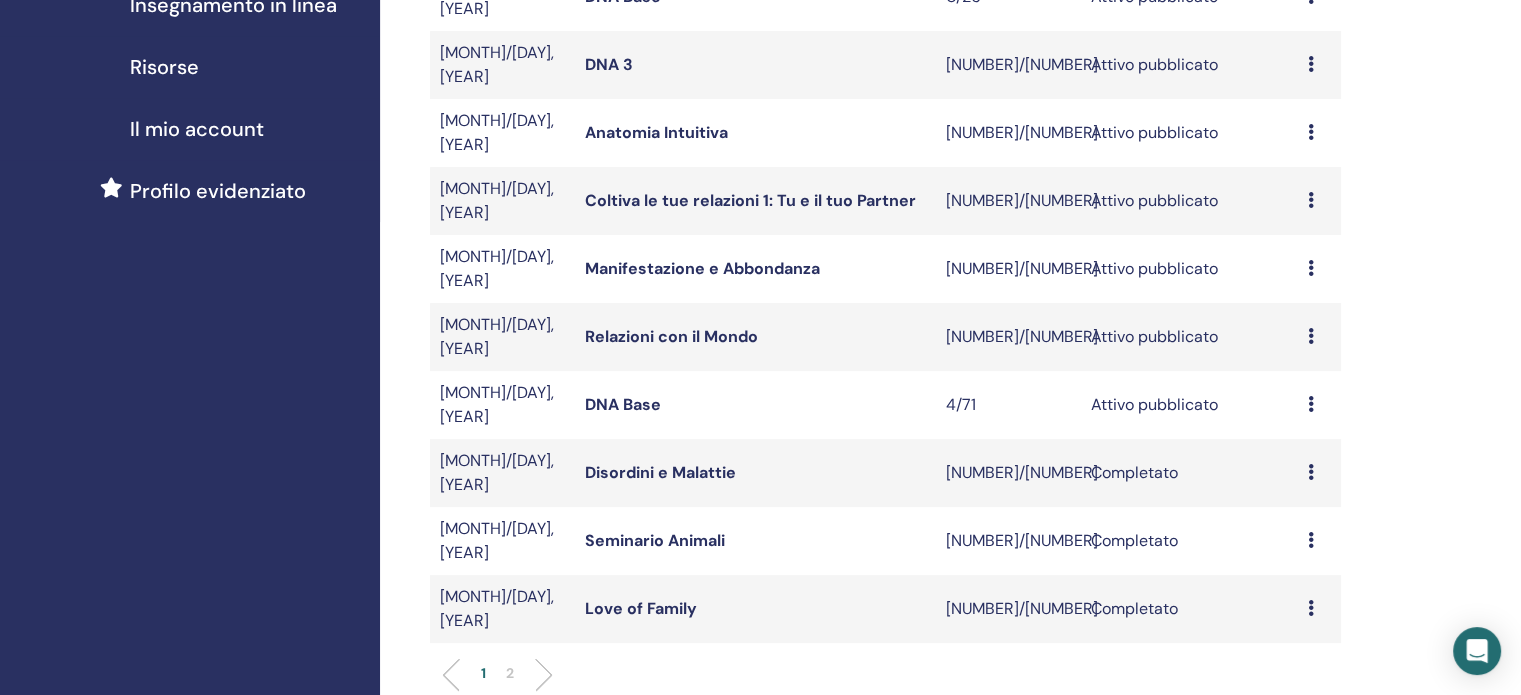 click on "Relazioni con il Mondo" at bounding box center [671, 336] 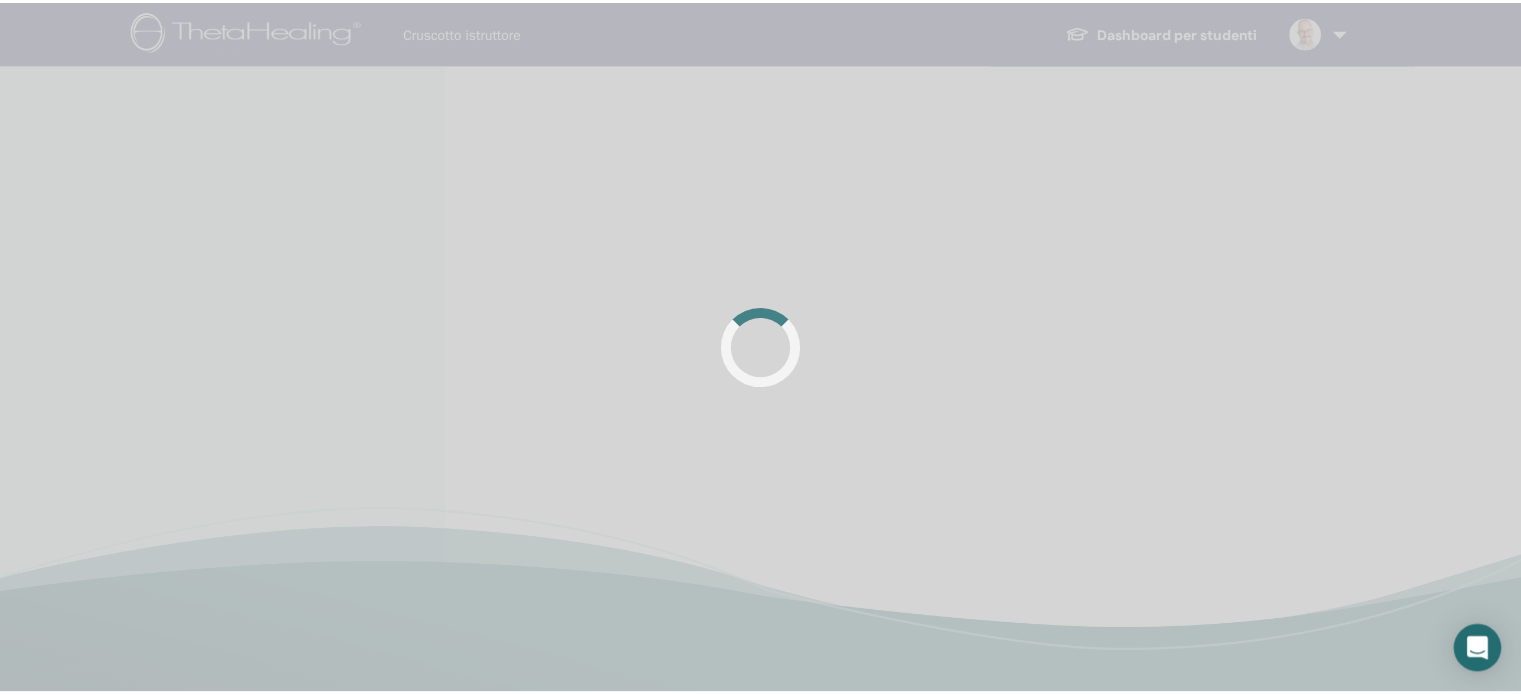 scroll, scrollTop: 0, scrollLeft: 0, axis: both 